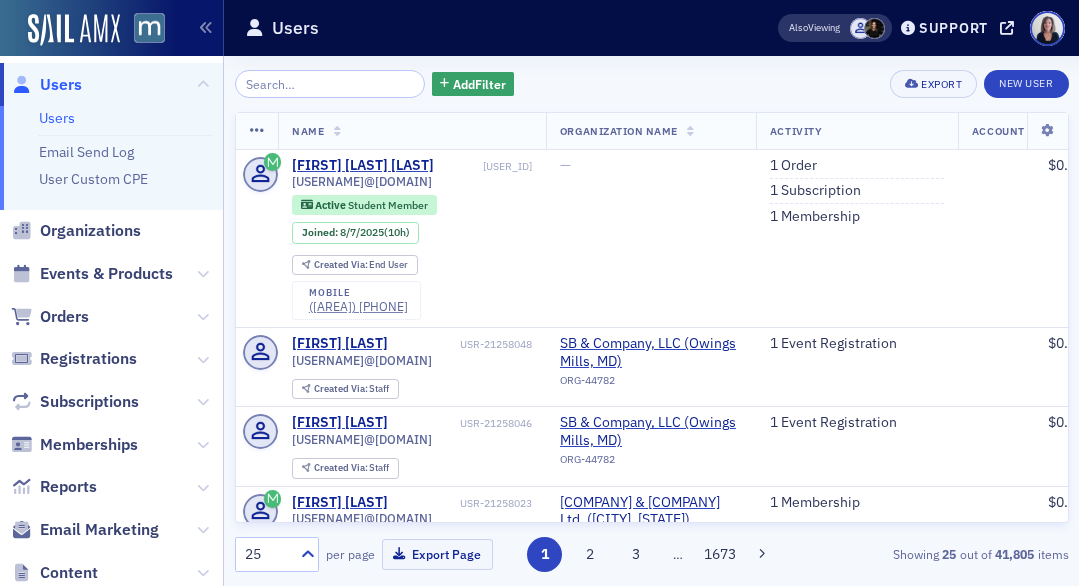 scroll, scrollTop: 0, scrollLeft: 0, axis: both 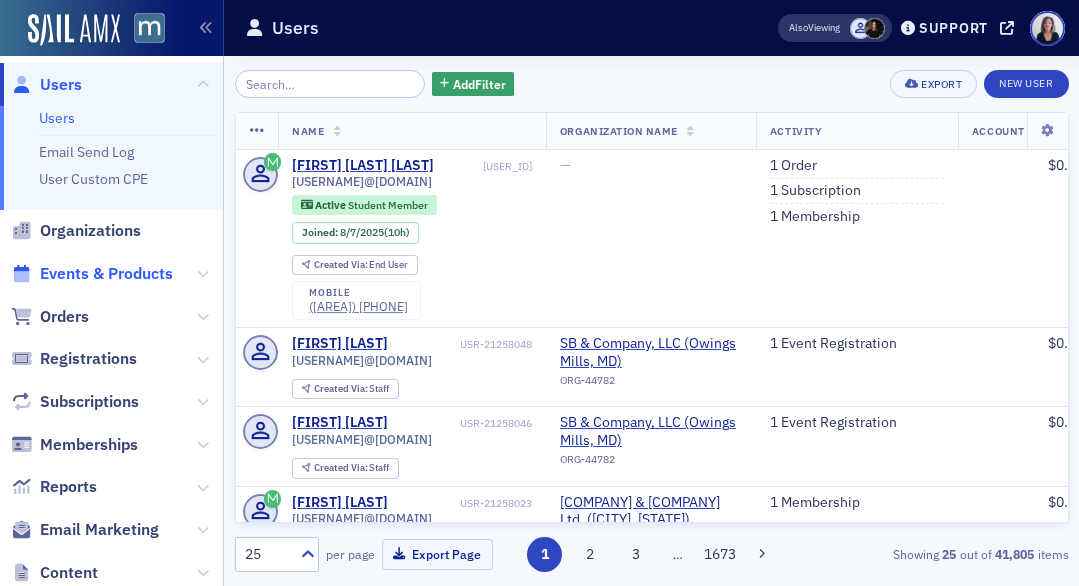 click on "Events & Products" 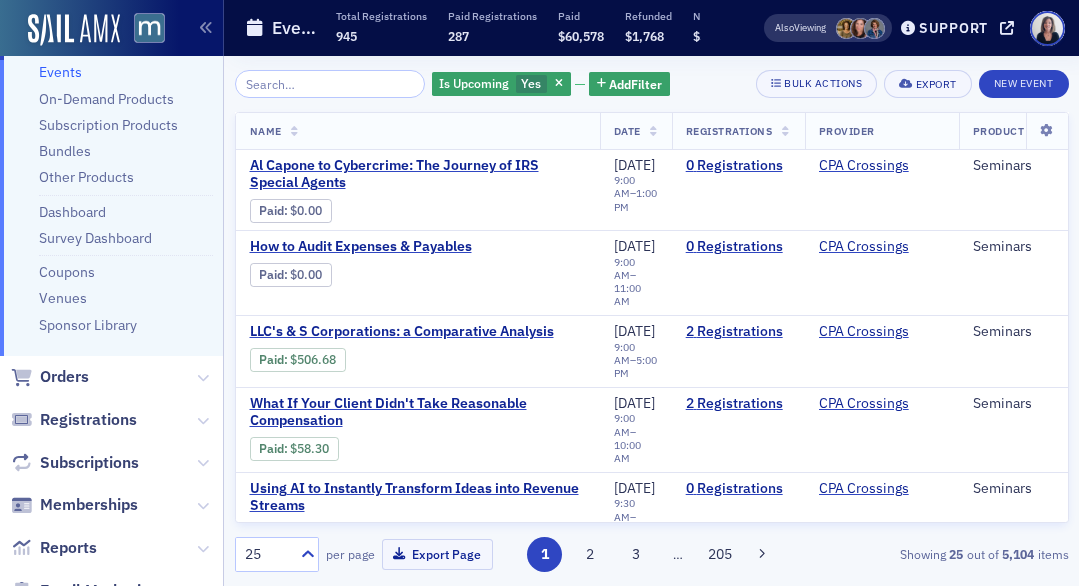 scroll, scrollTop: 152, scrollLeft: 0, axis: vertical 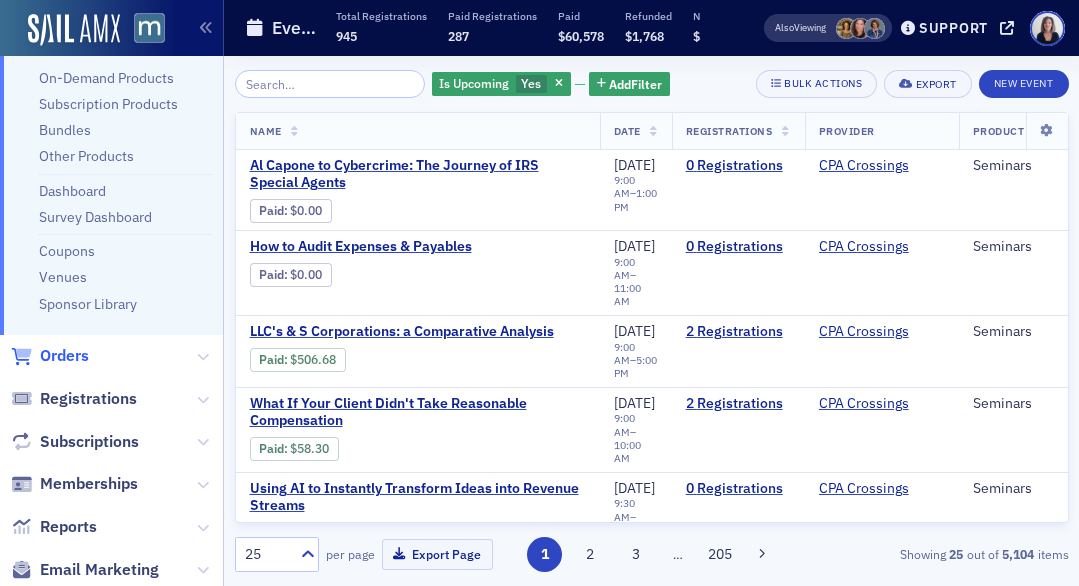 click on "Orders" 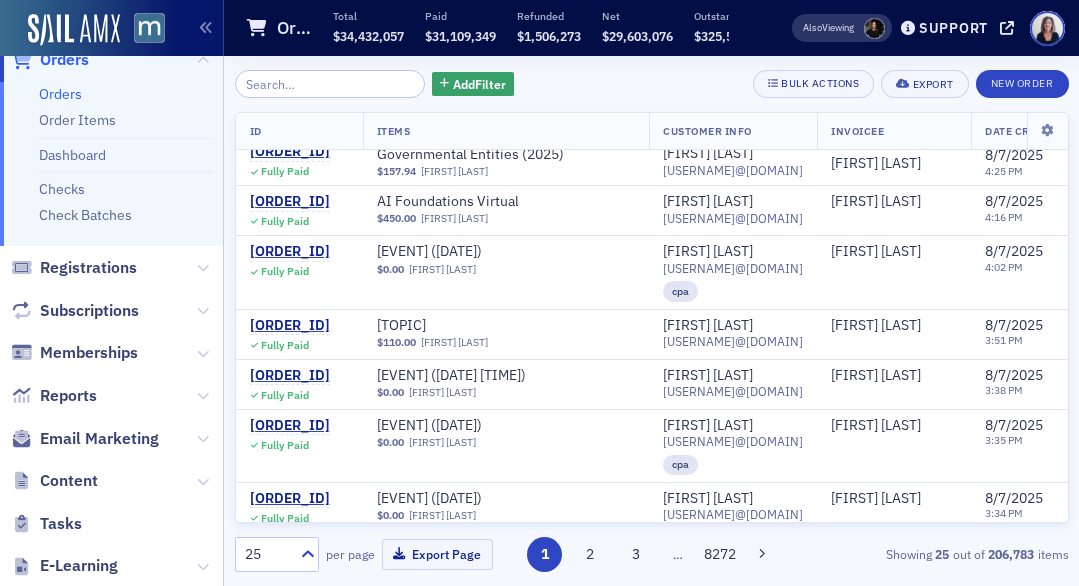 scroll, scrollTop: 1457, scrollLeft: 0, axis: vertical 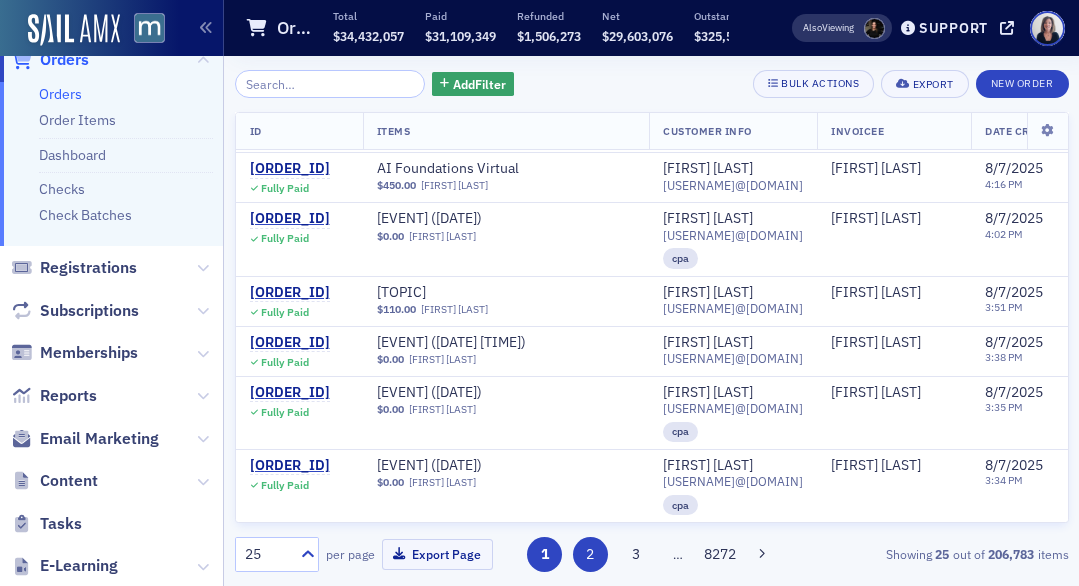 click on "2" 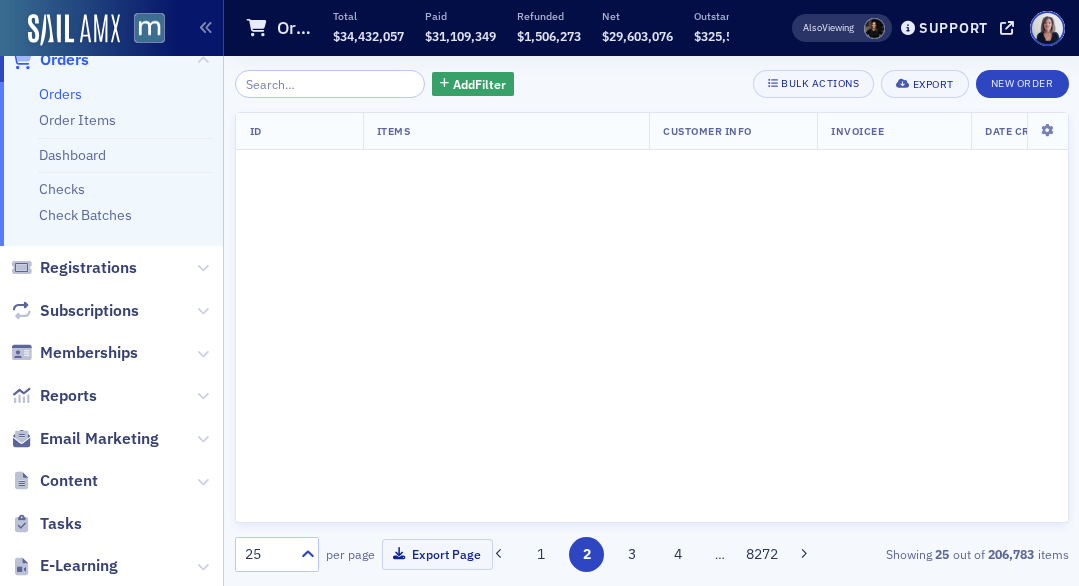 scroll, scrollTop: 0, scrollLeft: 0, axis: both 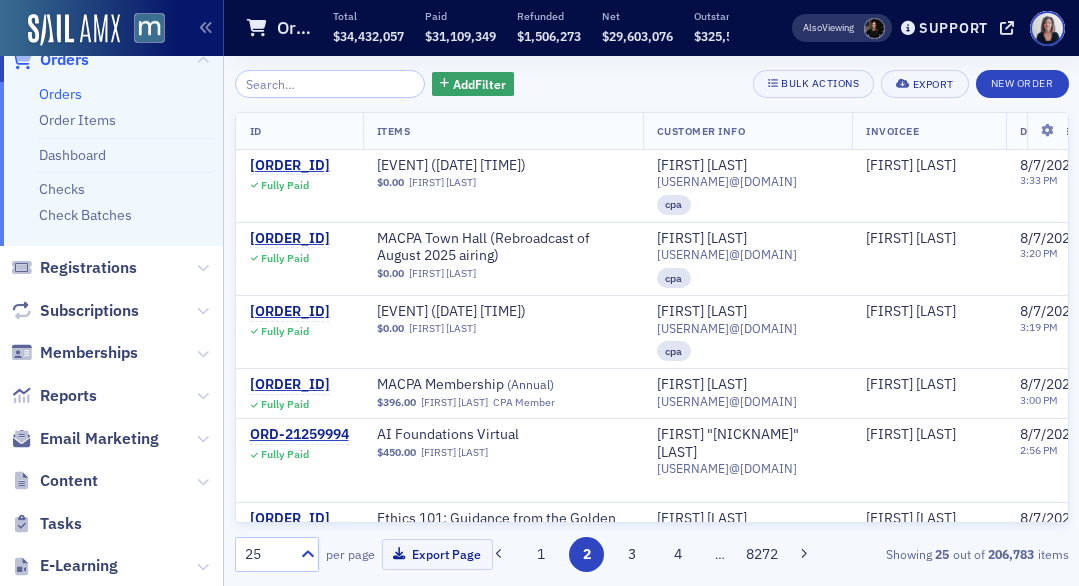 click on "Also Viewing Support macpa.org" 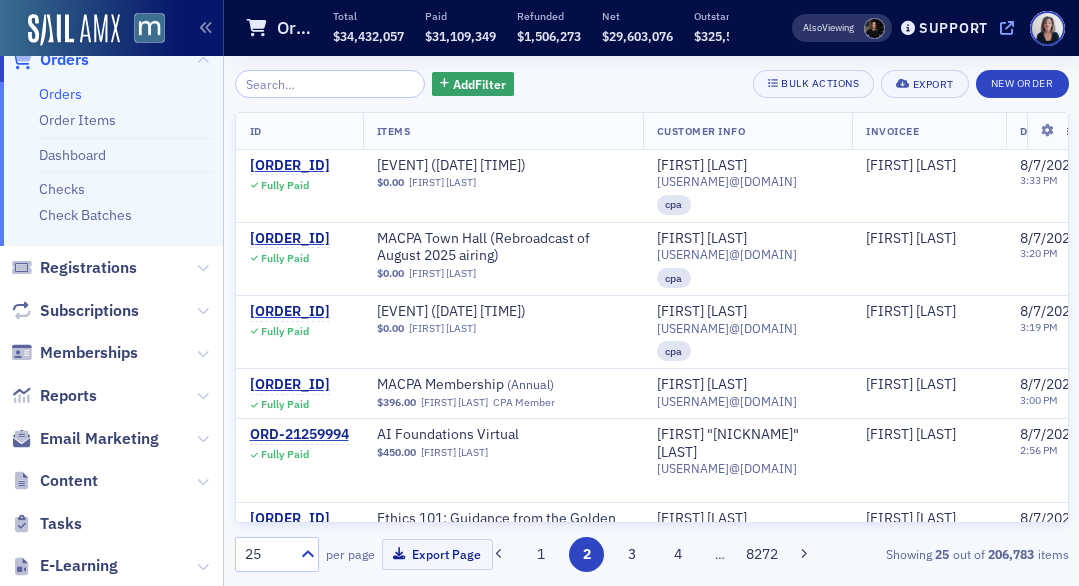 click 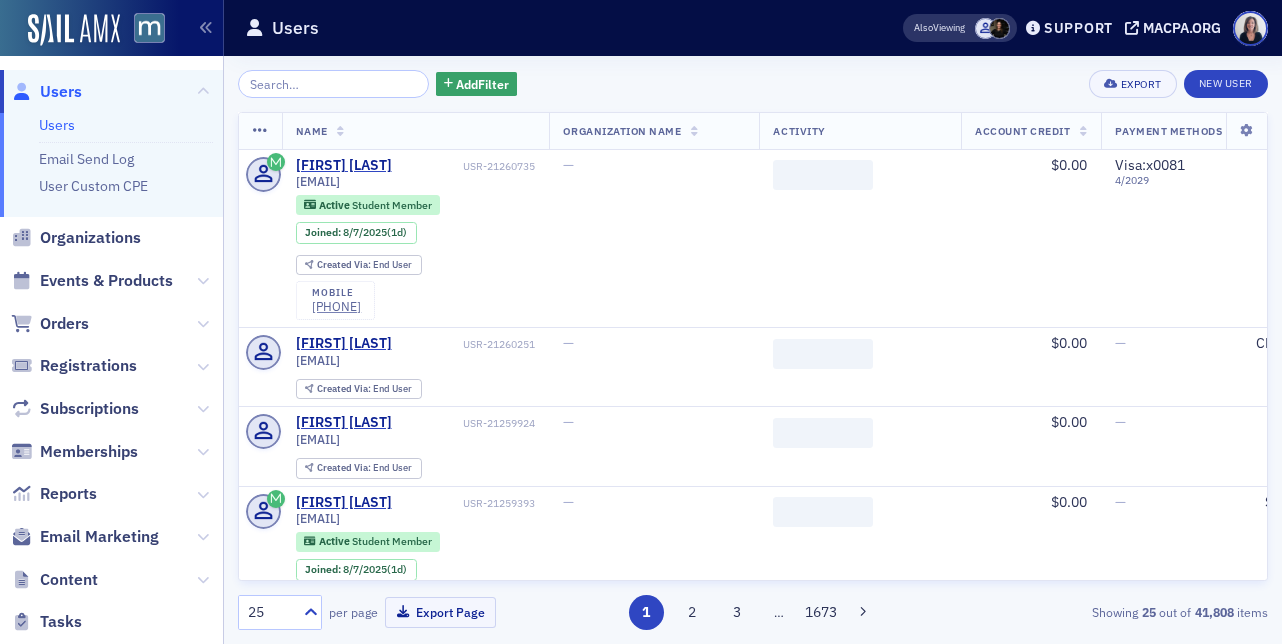 scroll, scrollTop: 0, scrollLeft: 0, axis: both 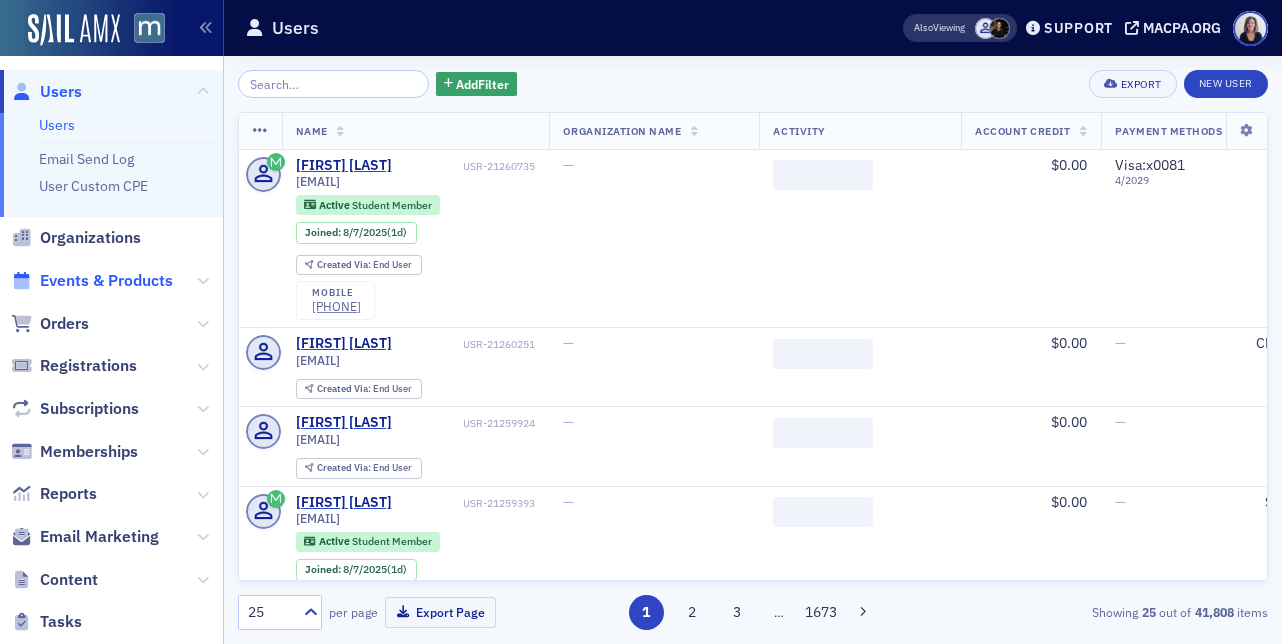 click on "Events & Products" 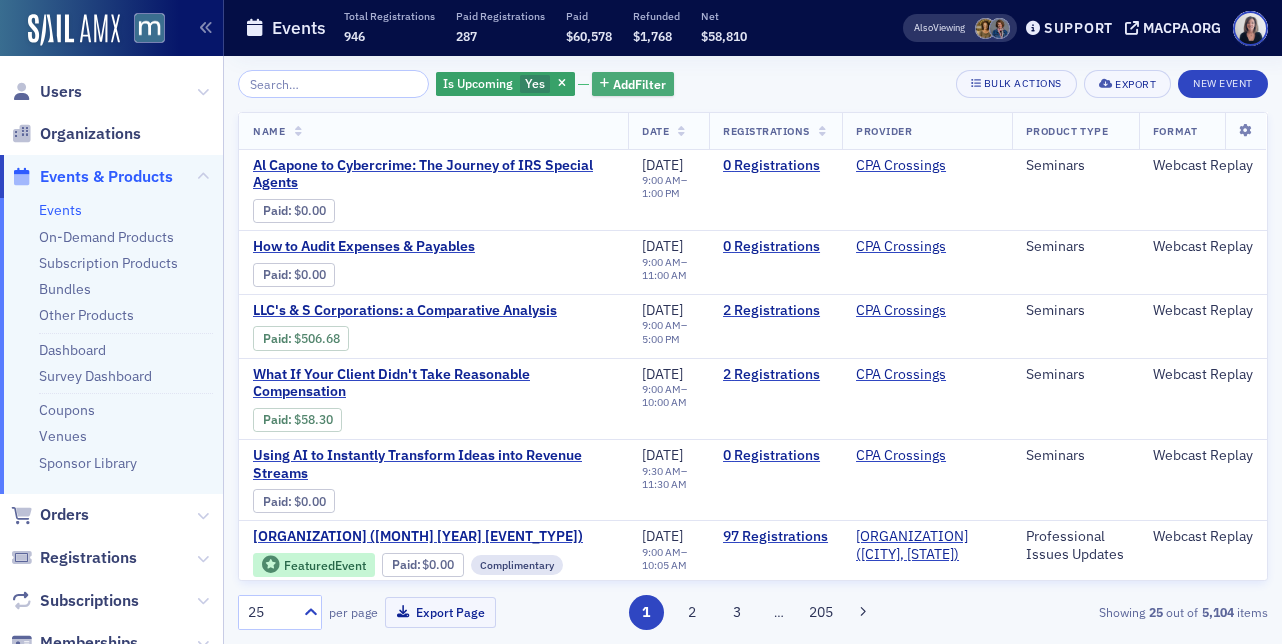 click on "Add  Filter" 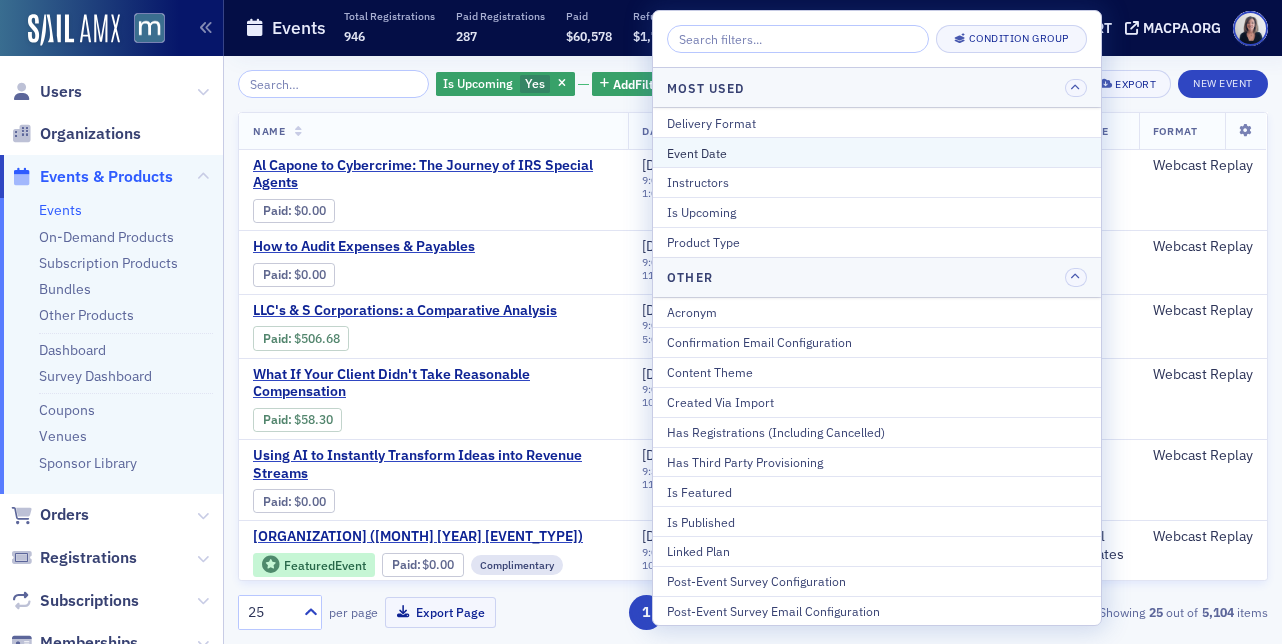 click on "Event Date" at bounding box center (877, 153) 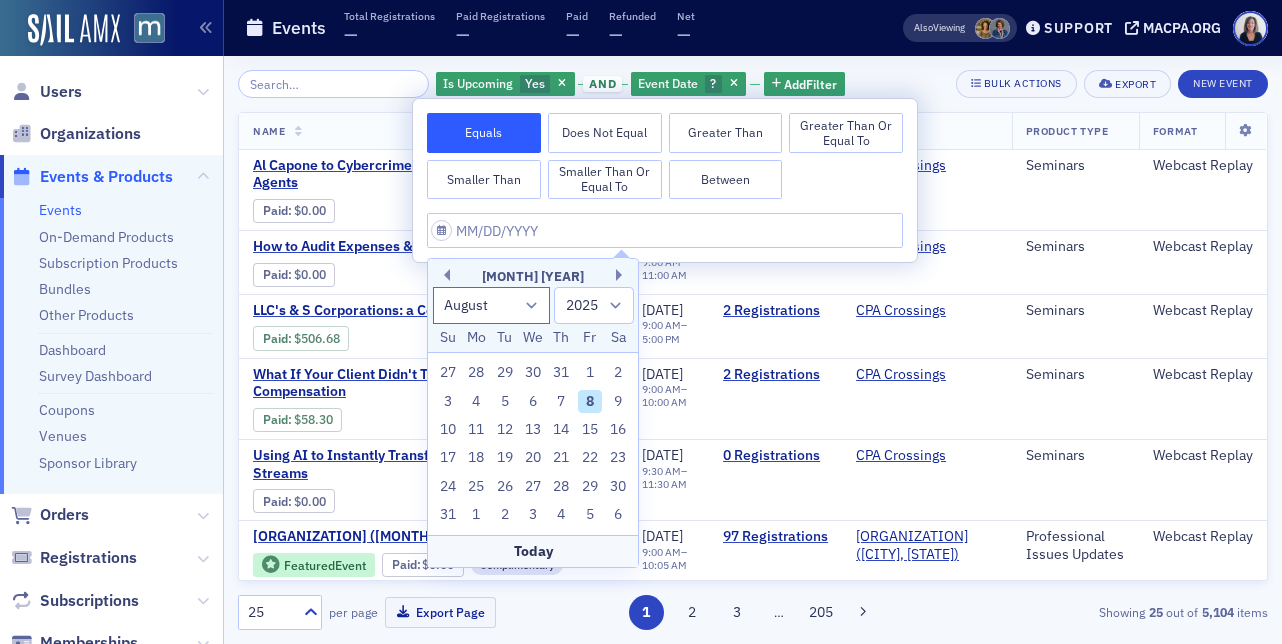 click on "January February March April May June July August September October November December" at bounding box center (492, 305) 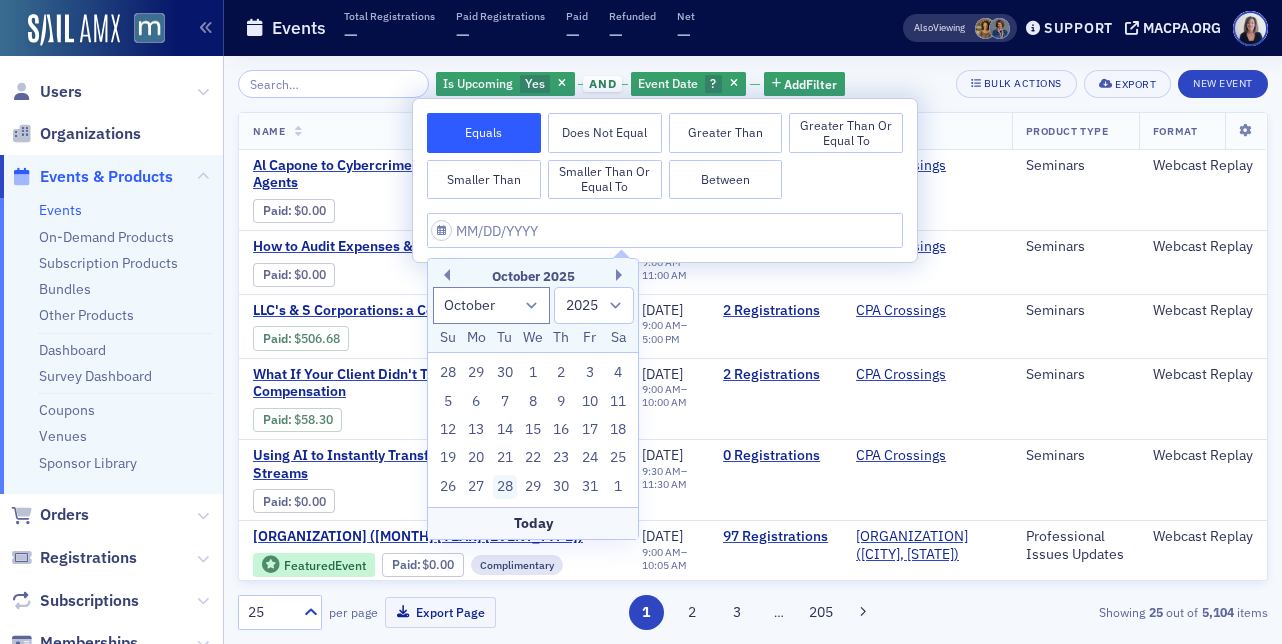 click on "28" at bounding box center [505, 487] 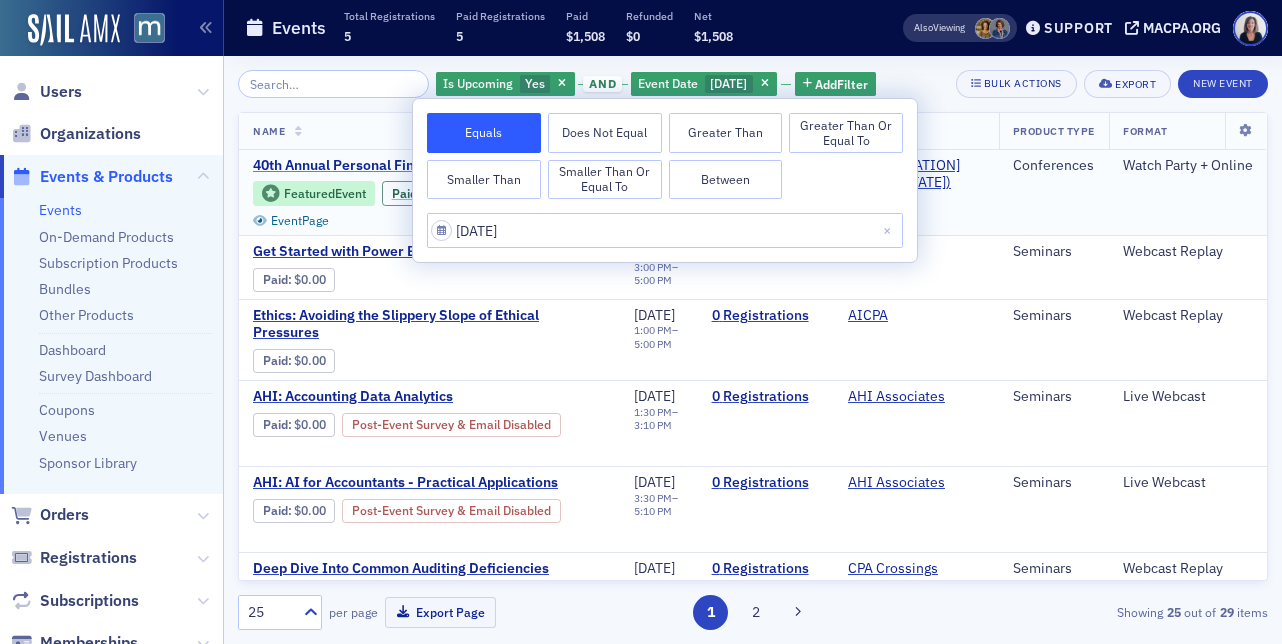 click on "40th Annual Personal Financial Planning Conference" 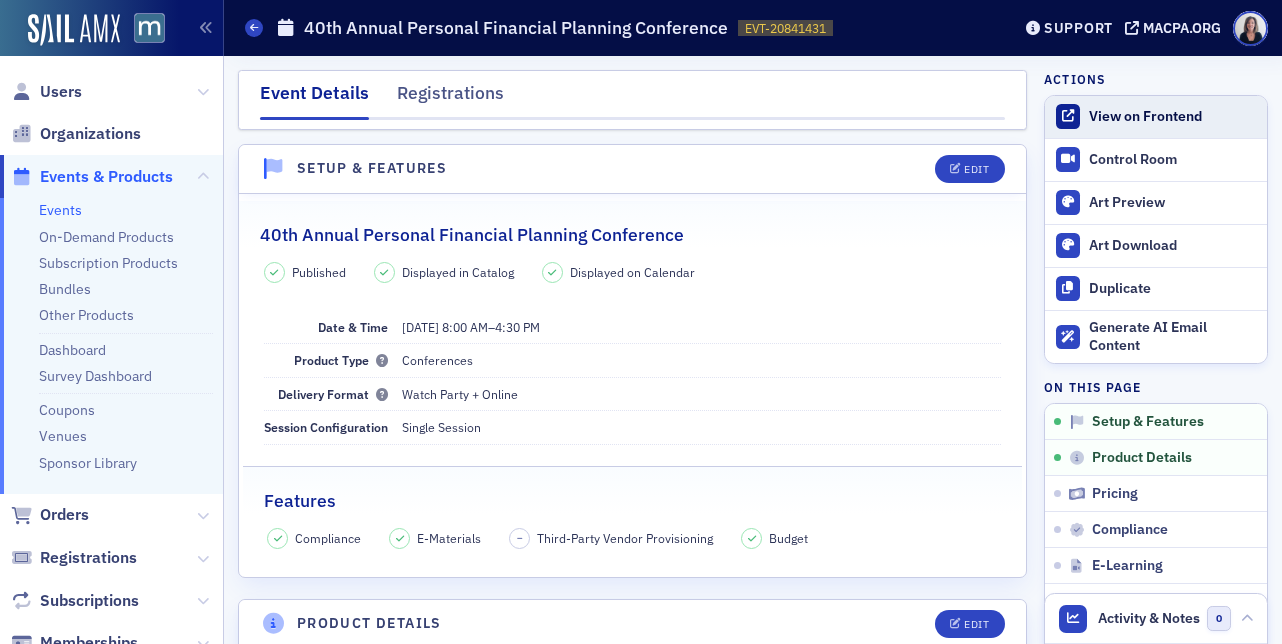 click on "View on Frontend" 